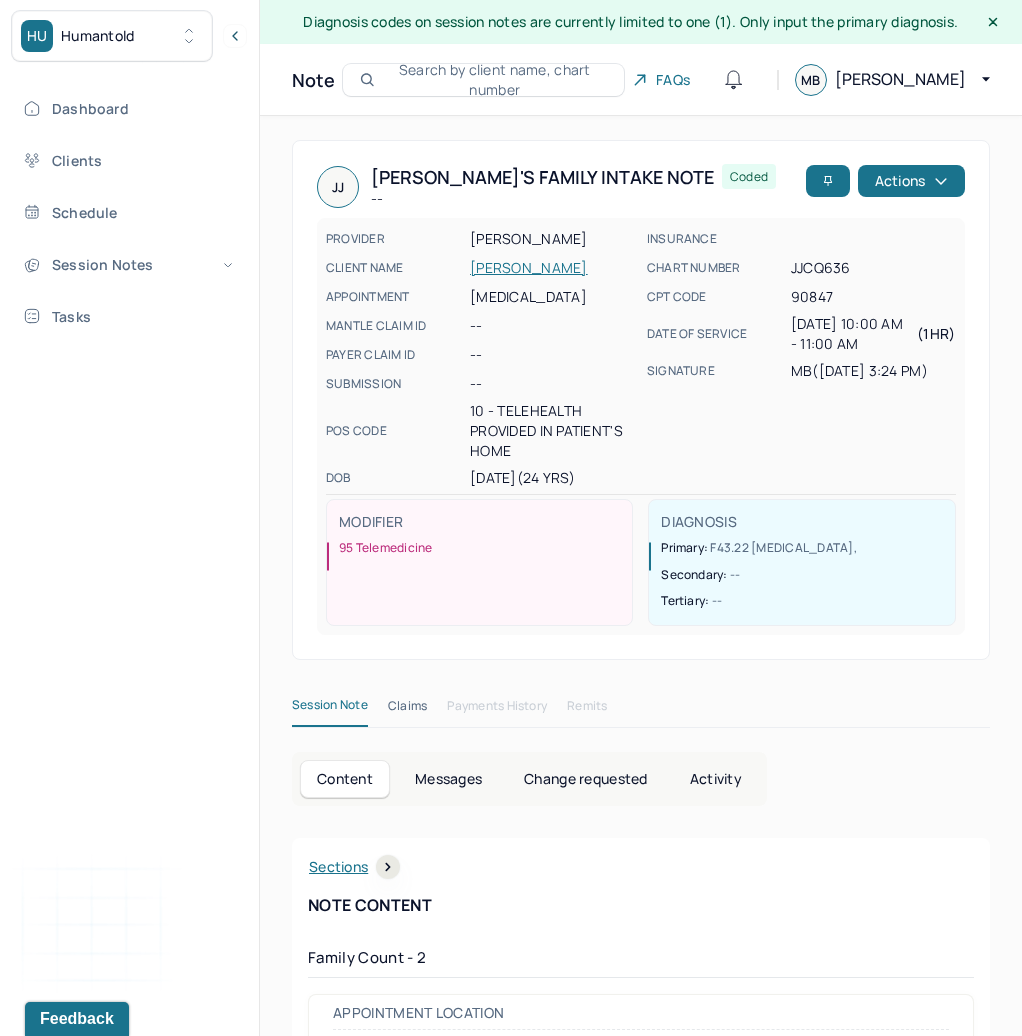 scroll, scrollTop: 0, scrollLeft: 0, axis: both 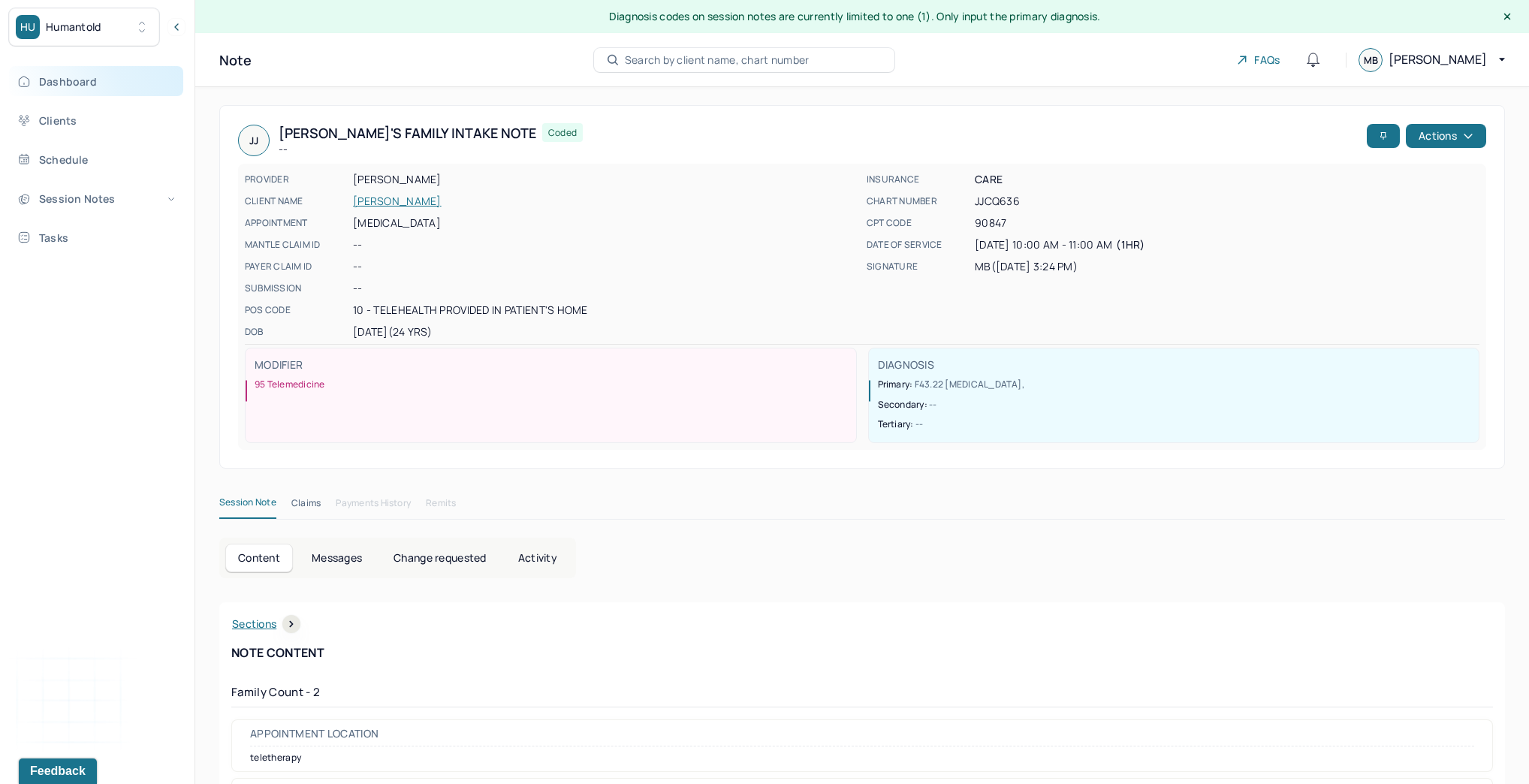 click on "Dashboard" at bounding box center [96, 81] 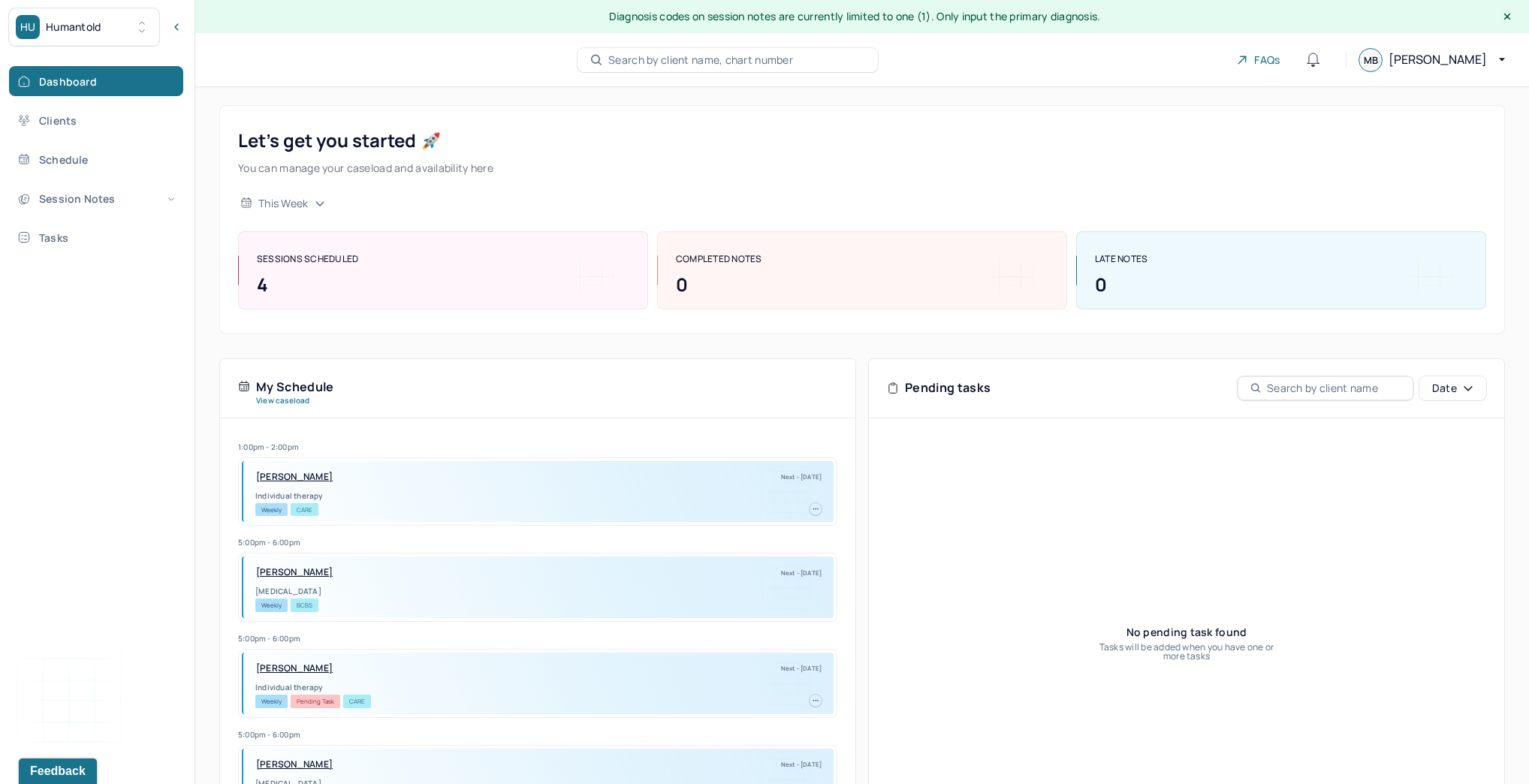 drag, startPoint x: 51, startPoint y: 189, endPoint x: 65, endPoint y: 214, distance: 28.653098 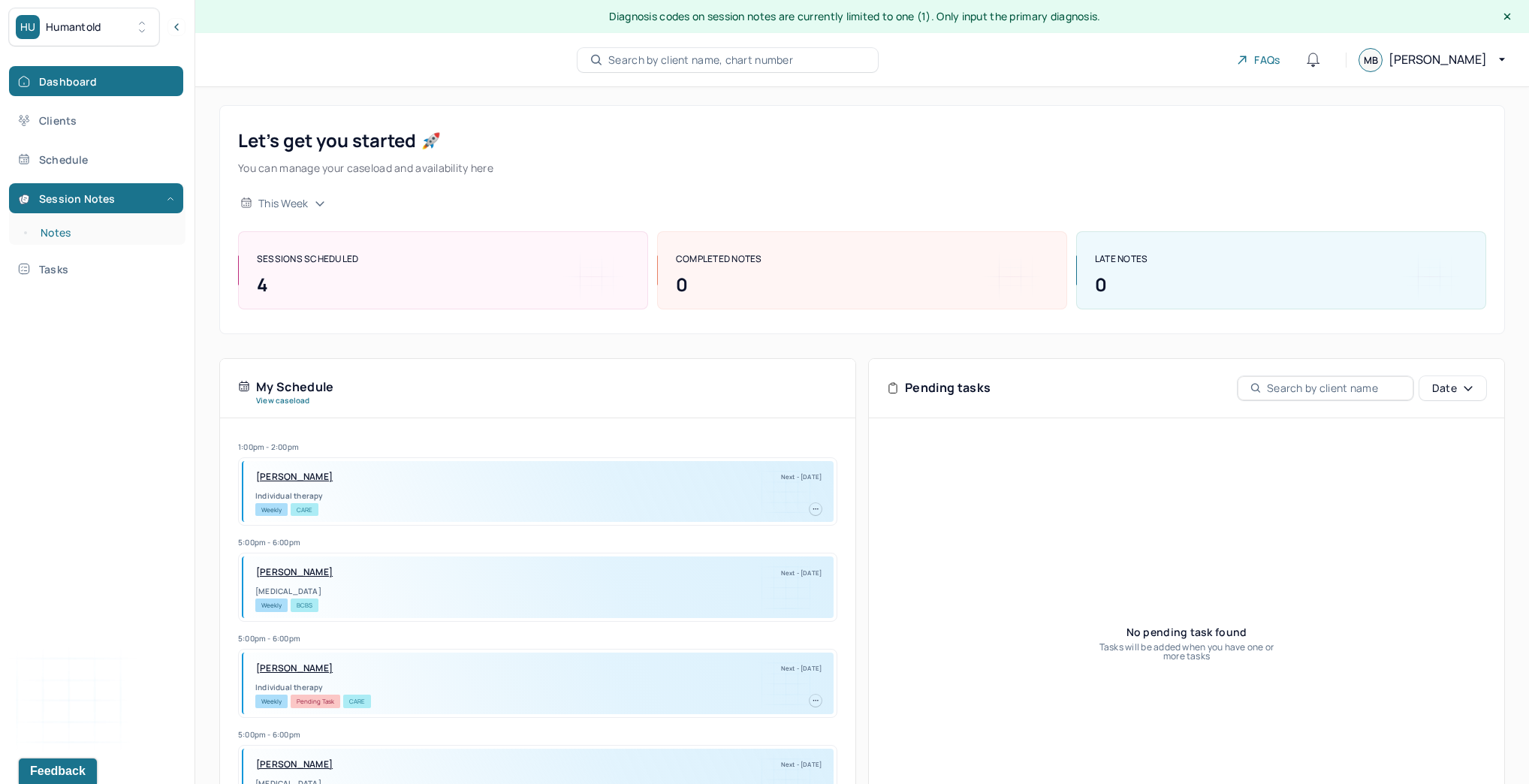 click on "Session Notes Notes" at bounding box center [97, 214] 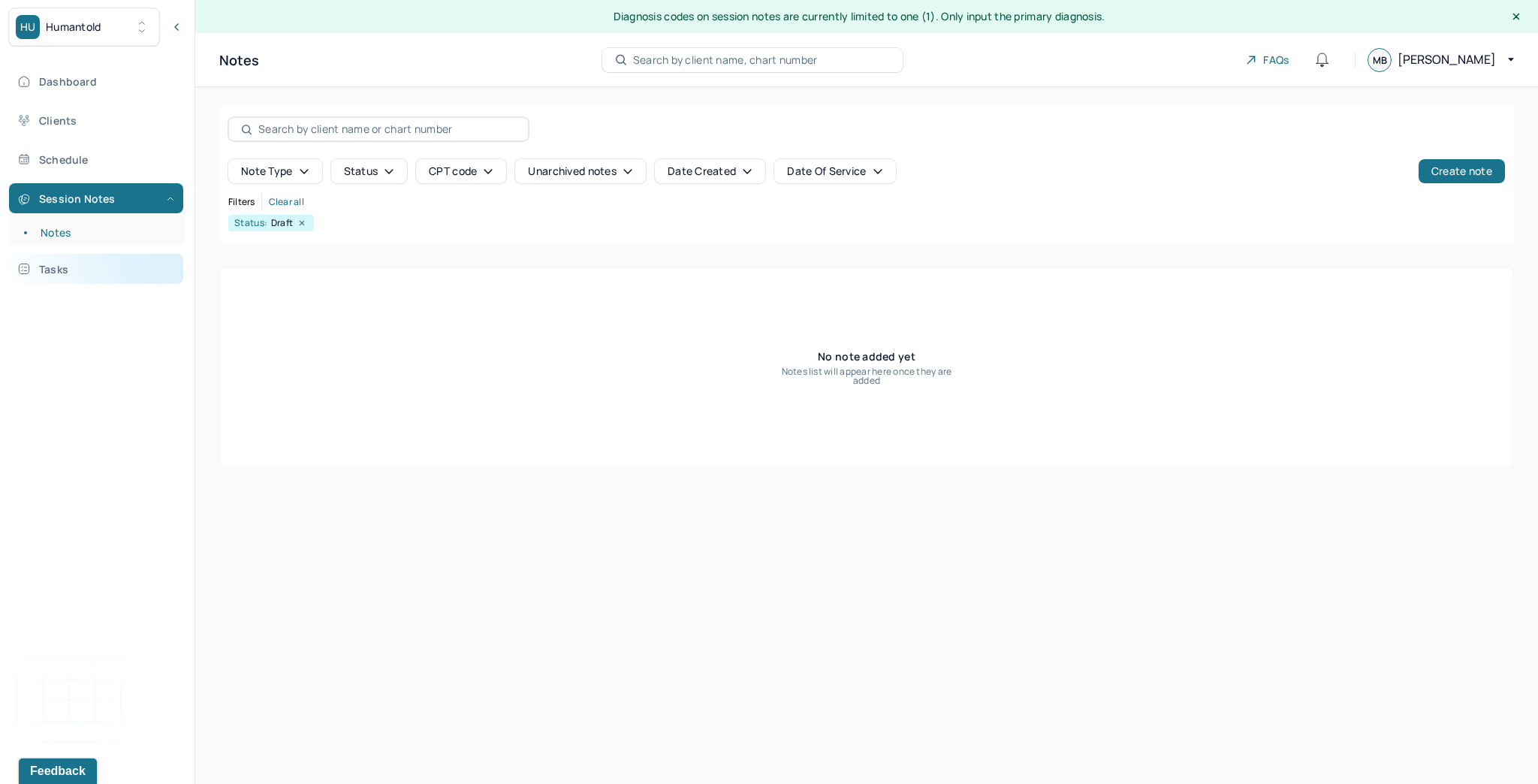 click on "Tasks" at bounding box center (96, 269) 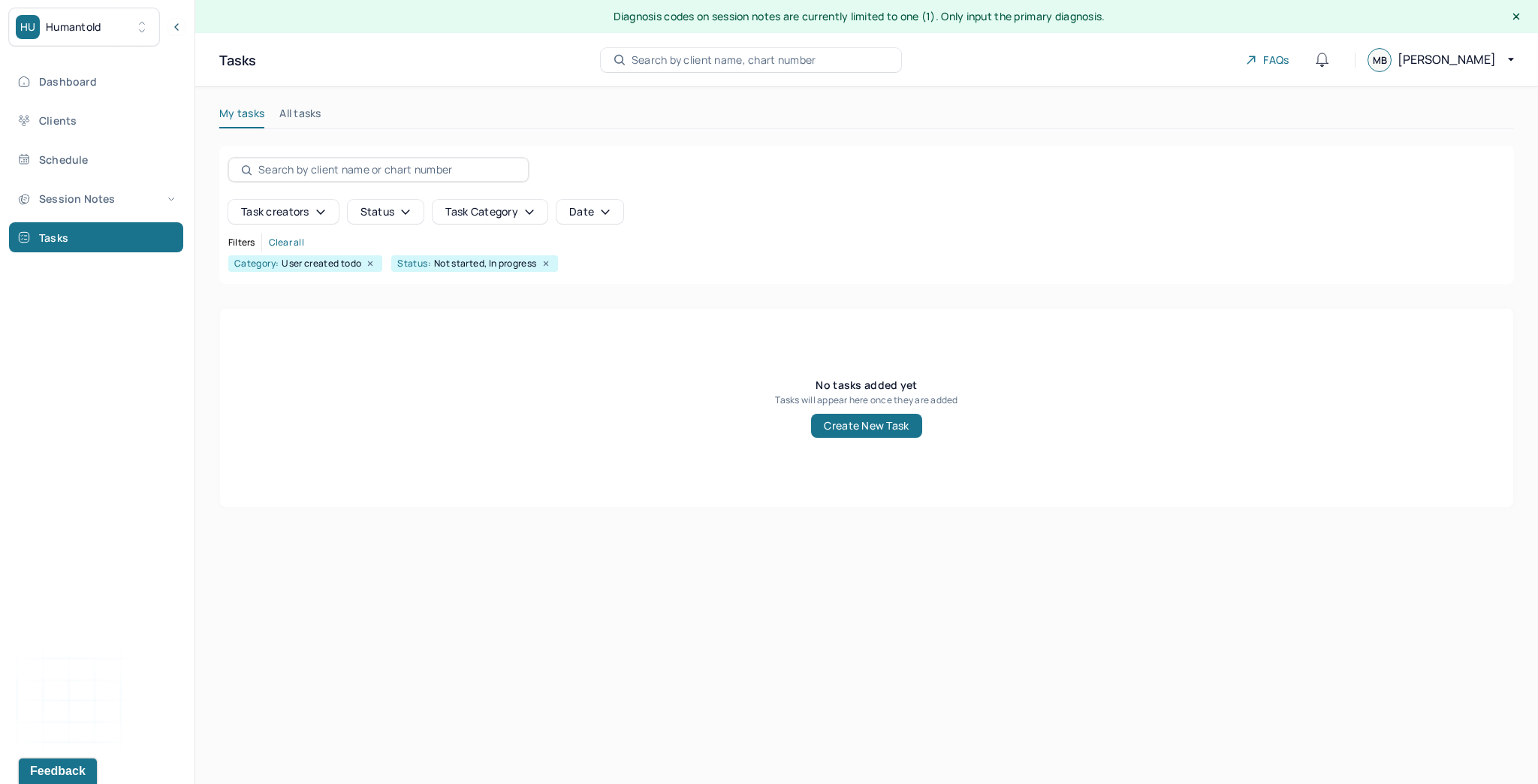 click on "Task category" at bounding box center [490, 212] 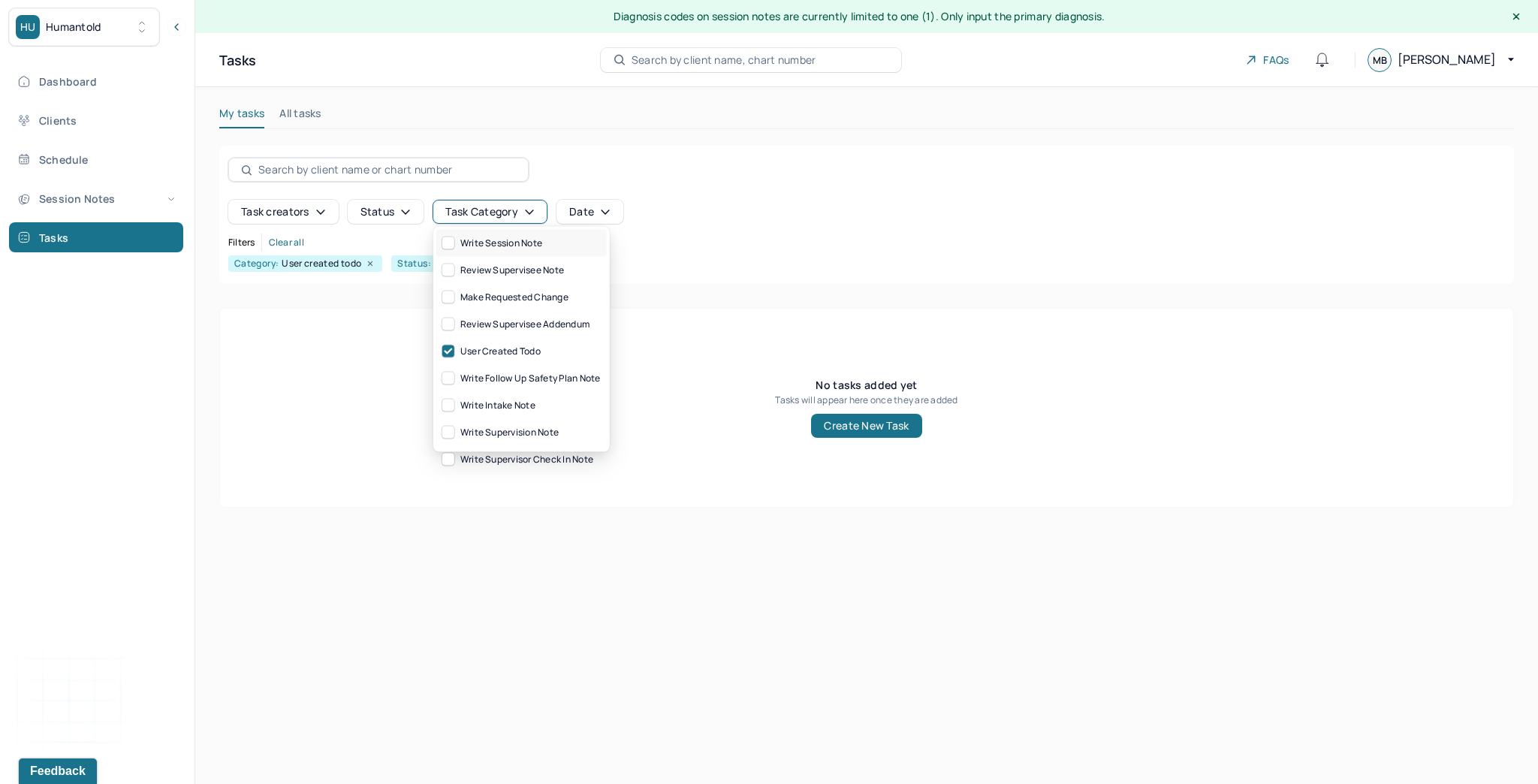 click on "write session note" at bounding box center (492, 243) 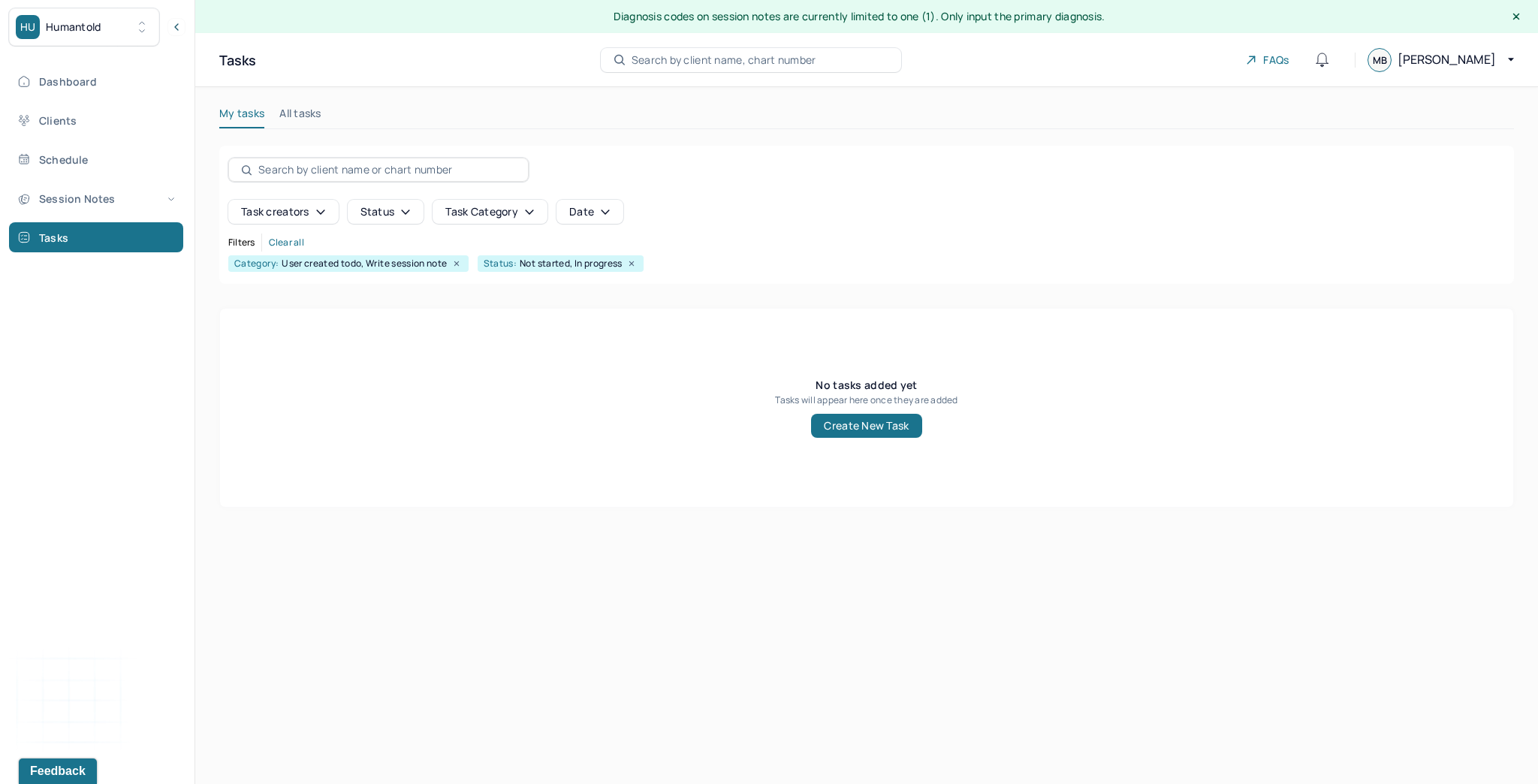 drag, startPoint x: 666, startPoint y: 687, endPoint x: 375, endPoint y: 433, distance: 386.26027 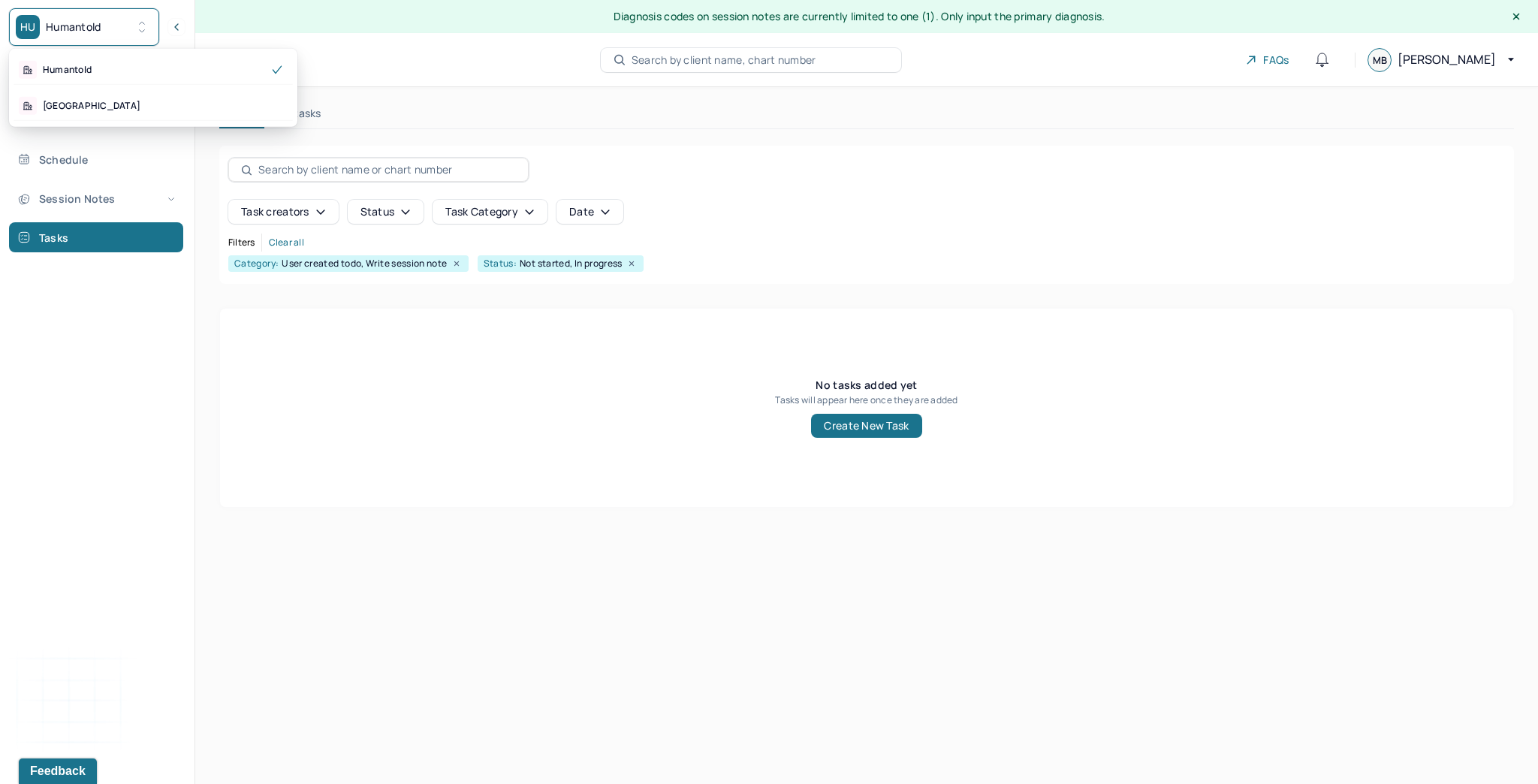 click on "HU Humantold" at bounding box center [84, 27] 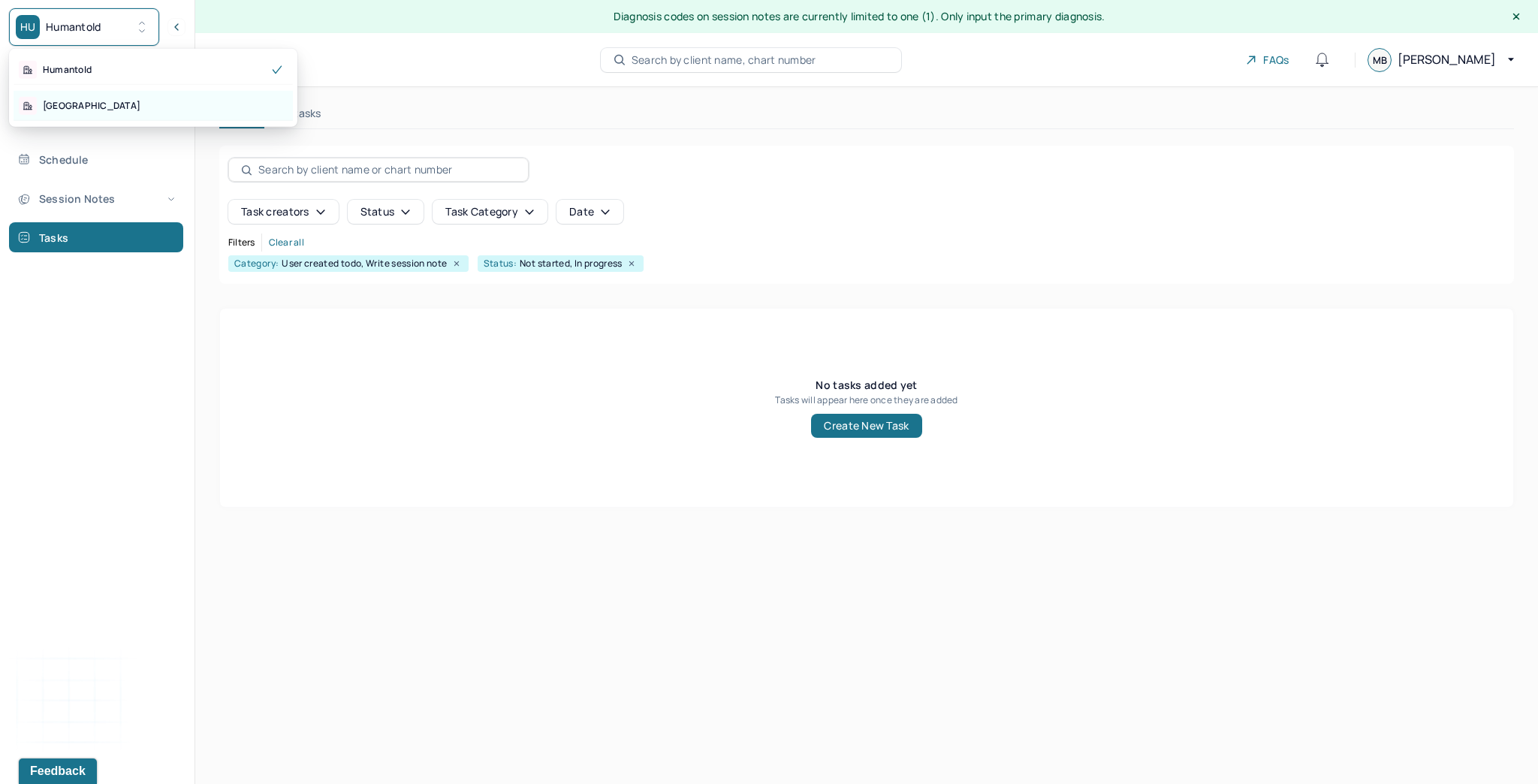 click on "[GEOGRAPHIC_DATA]" at bounding box center (153, 106) 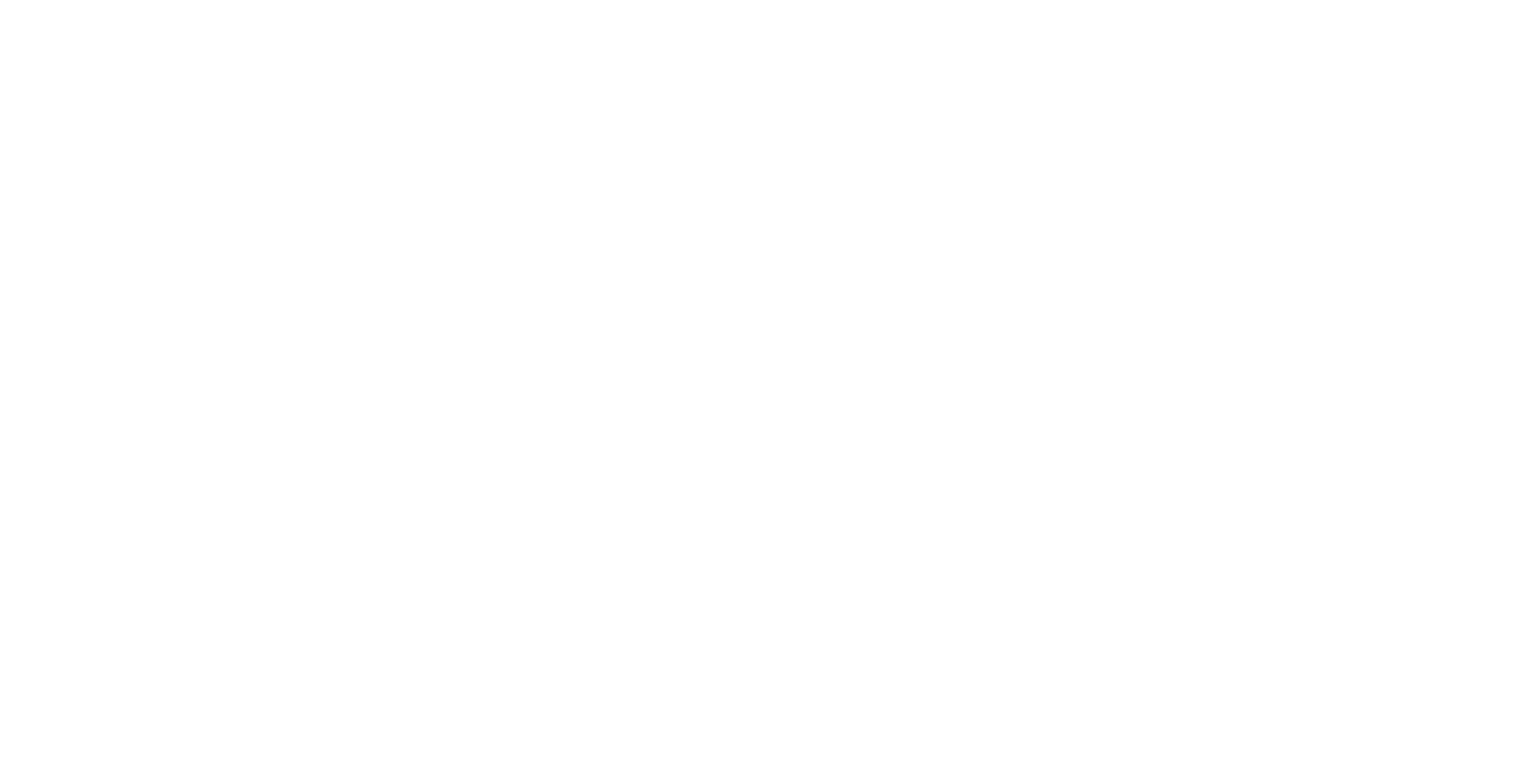 scroll, scrollTop: 0, scrollLeft: 0, axis: both 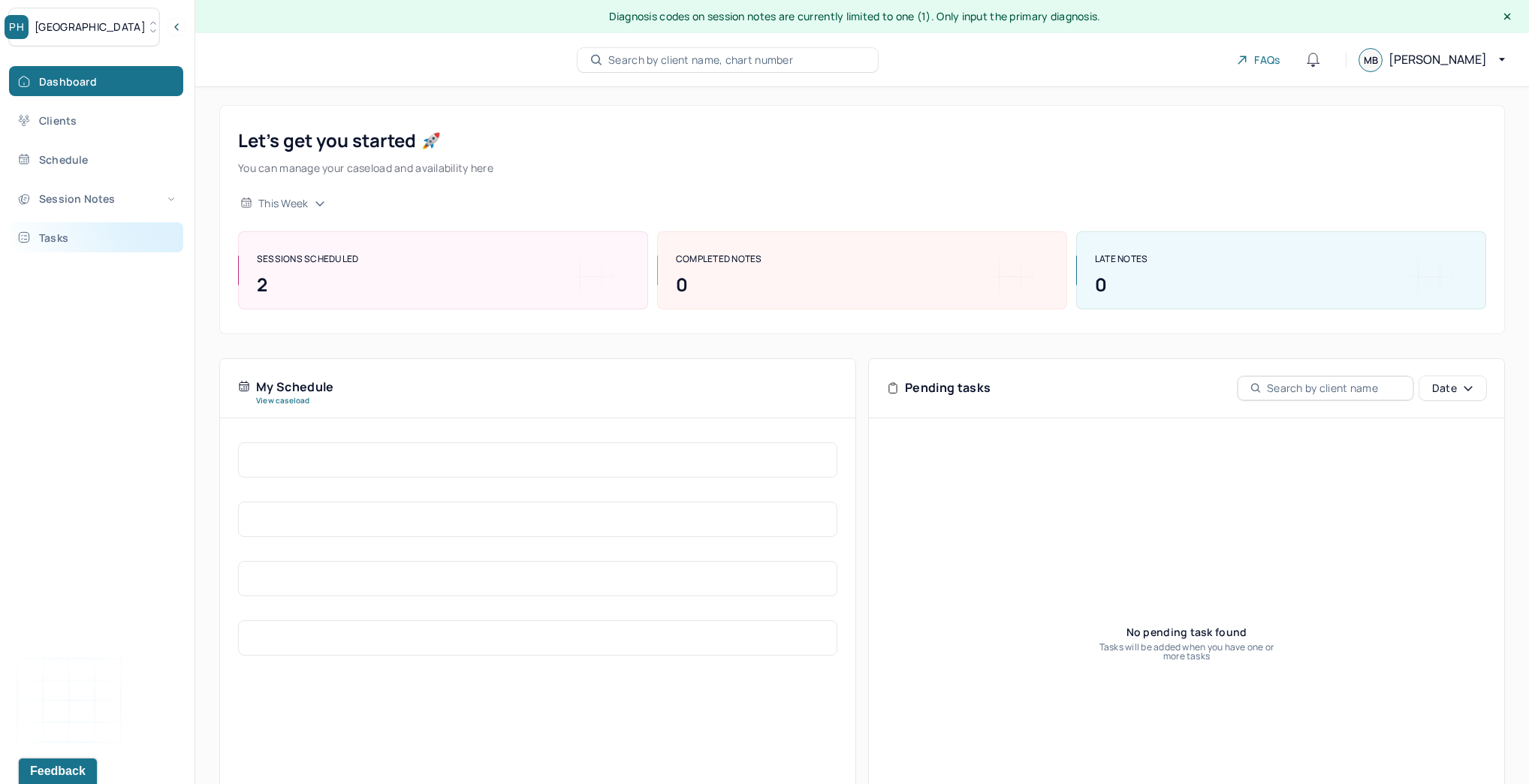 click on "Tasks" at bounding box center [96, 237] 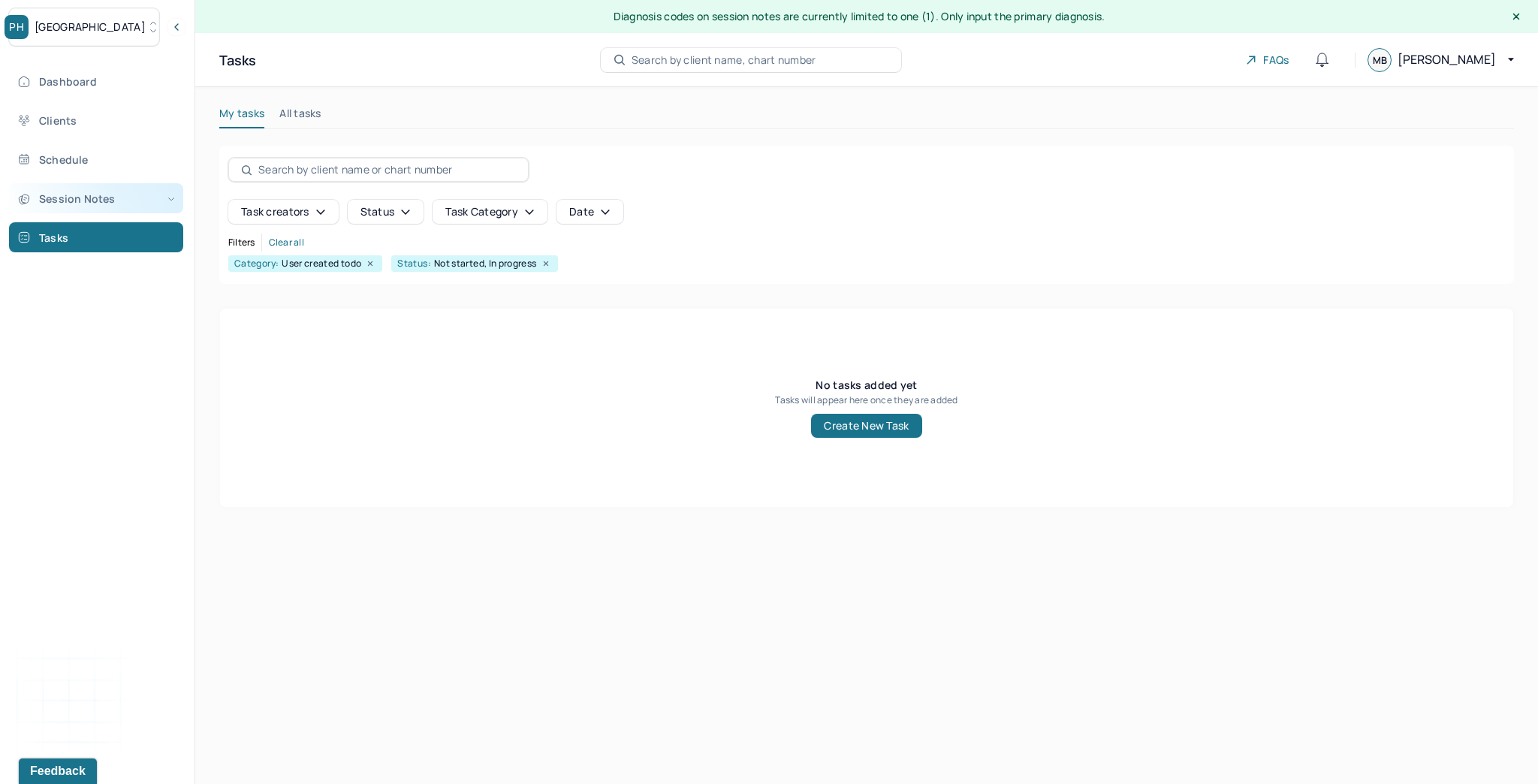 click on "Session Notes" at bounding box center [96, 198] 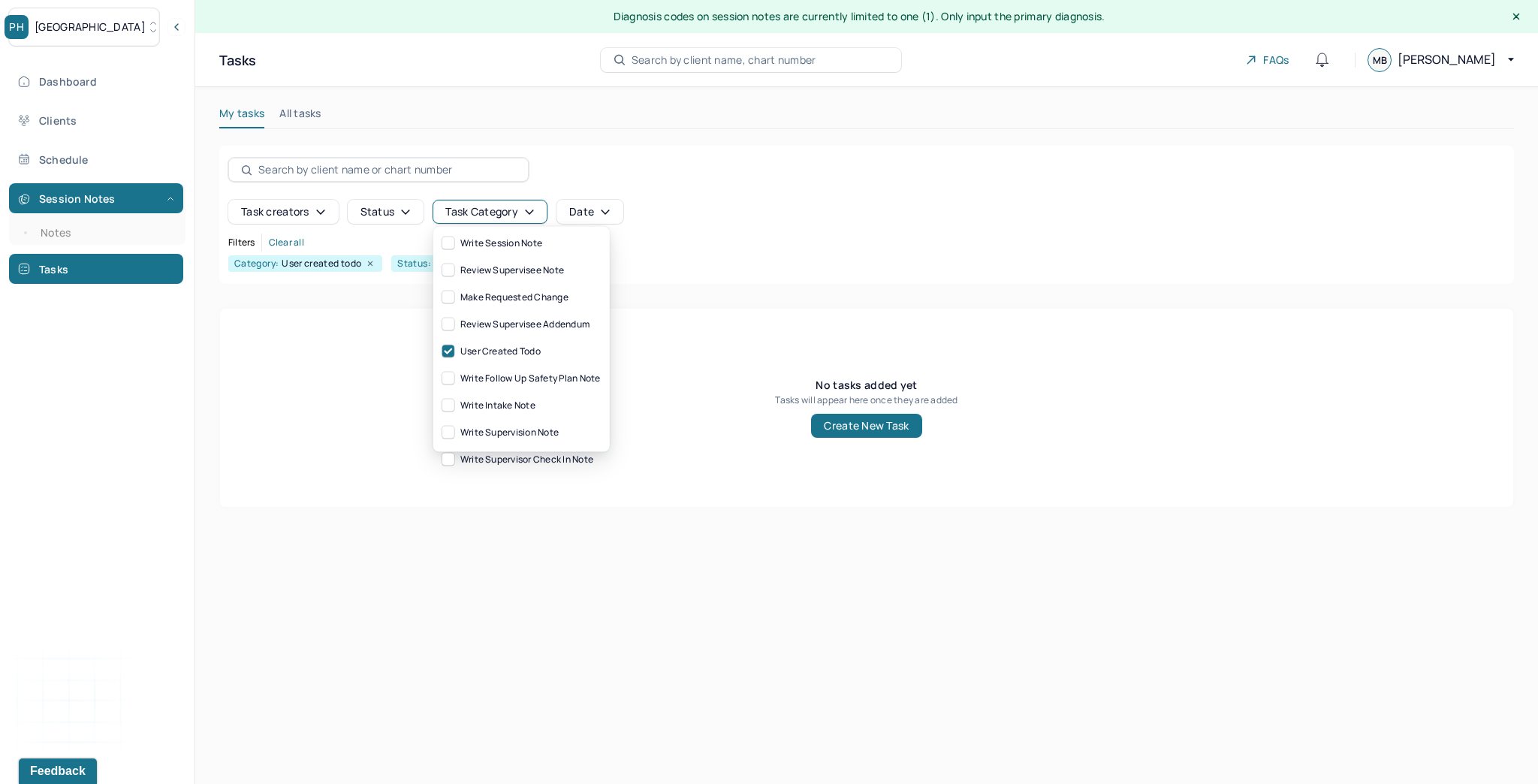click on "Task category" at bounding box center [490, 212] 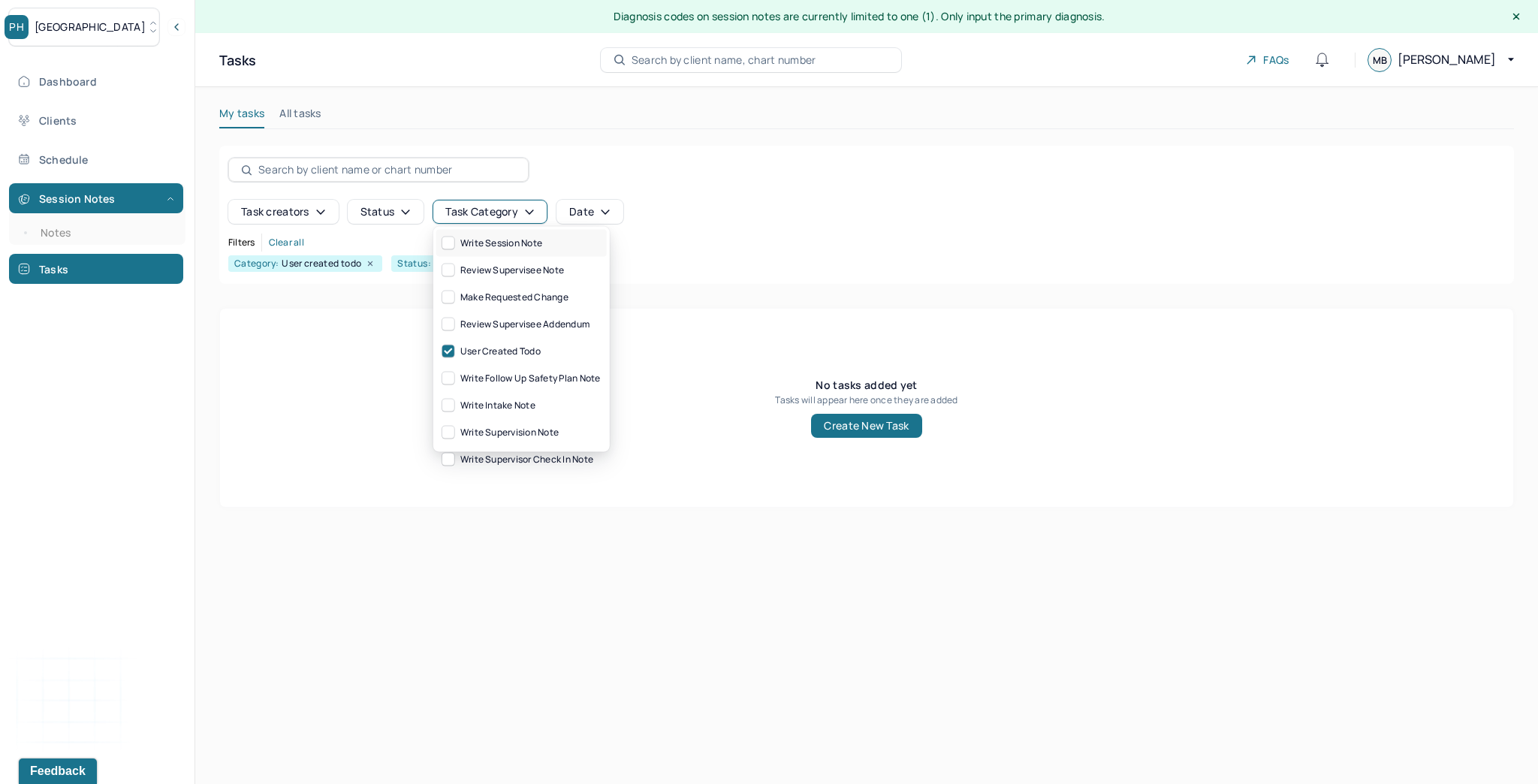 click on "write session note" at bounding box center (492, 243) 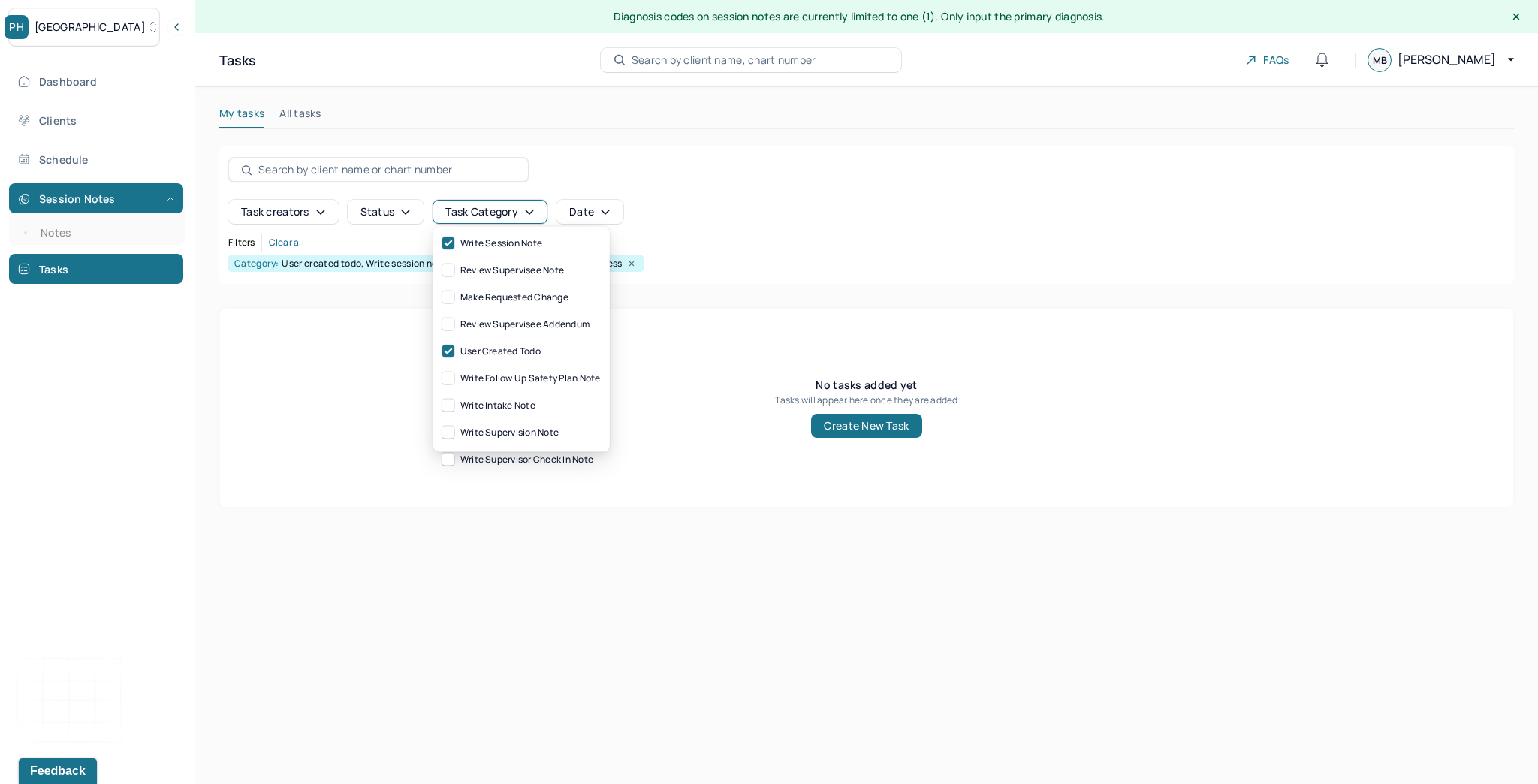 click on "Diagnosis codes on session notes are currently limited to one (1). Only input the primary diagnosis.     Tasks   Search by client name, chart number     FAQs     MB [PERSON_NAME]   My tasks     All tasks     Task creators     Status     Task category     Date   Filters   Clear all   Category: User created todo, Write session note     Status: Not started, In progress     No tasks added yet Tasks will appear here once they are added   Create New Task" at bounding box center [867, 392] 